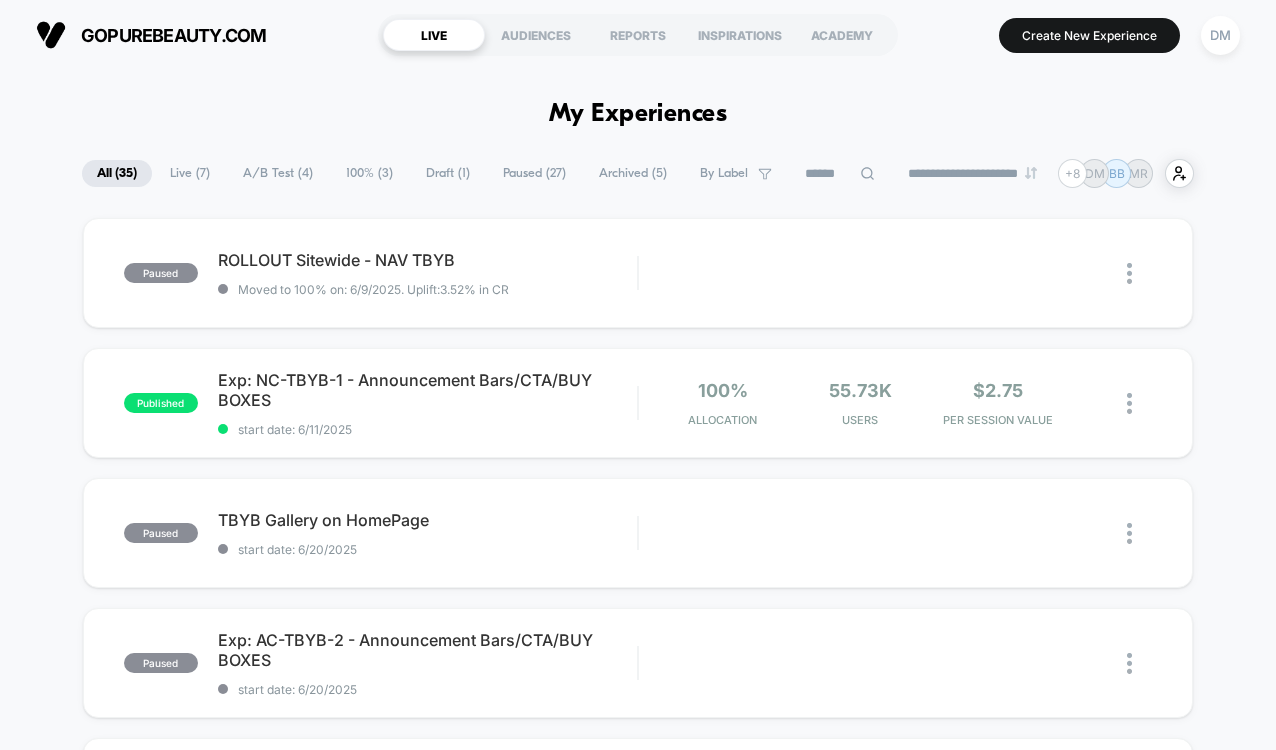 scroll, scrollTop: 0, scrollLeft: 0, axis: both 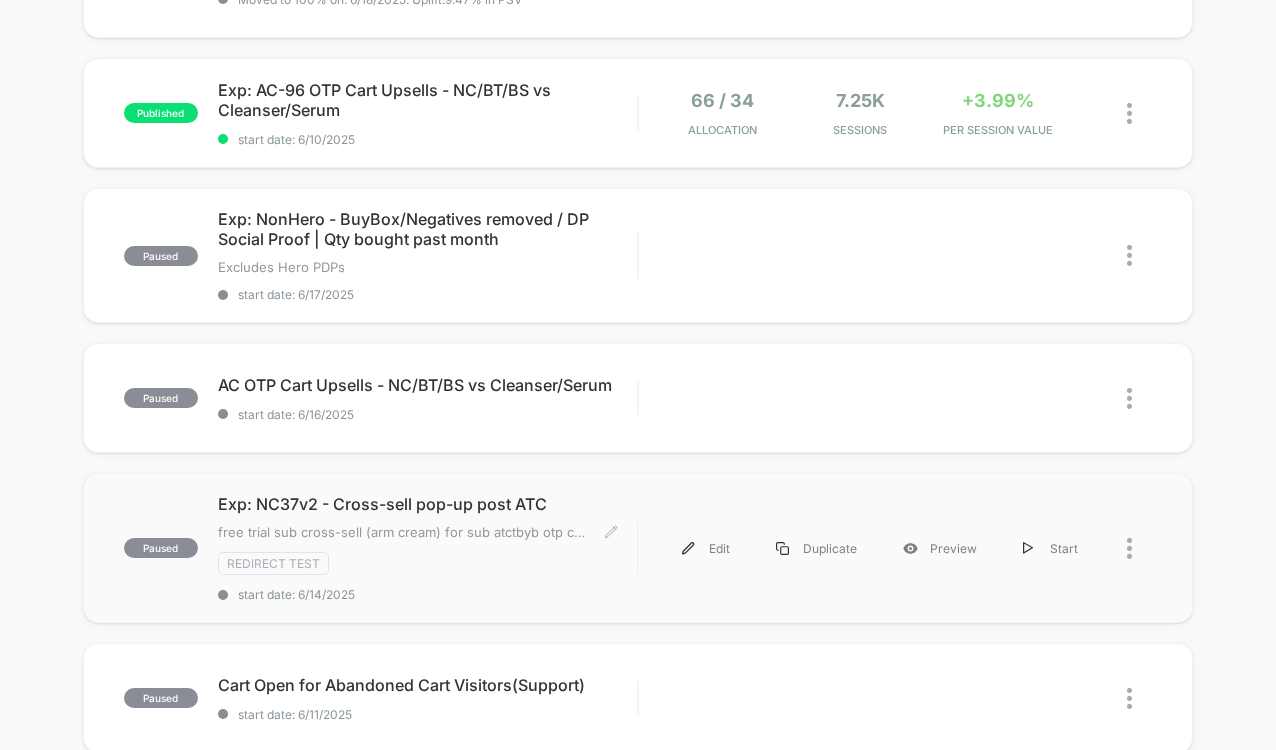 click on "start date: 6/14/2025" at bounding box center (427, 594) 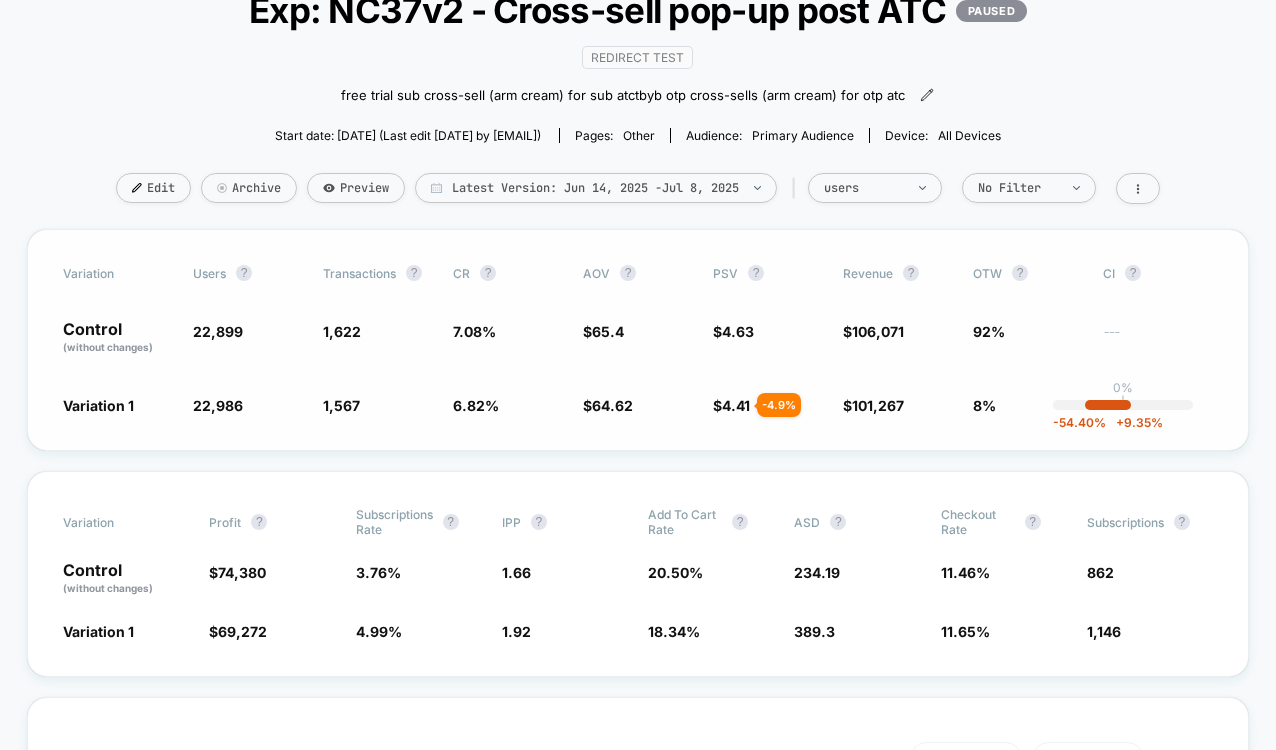 scroll, scrollTop: 162, scrollLeft: 0, axis: vertical 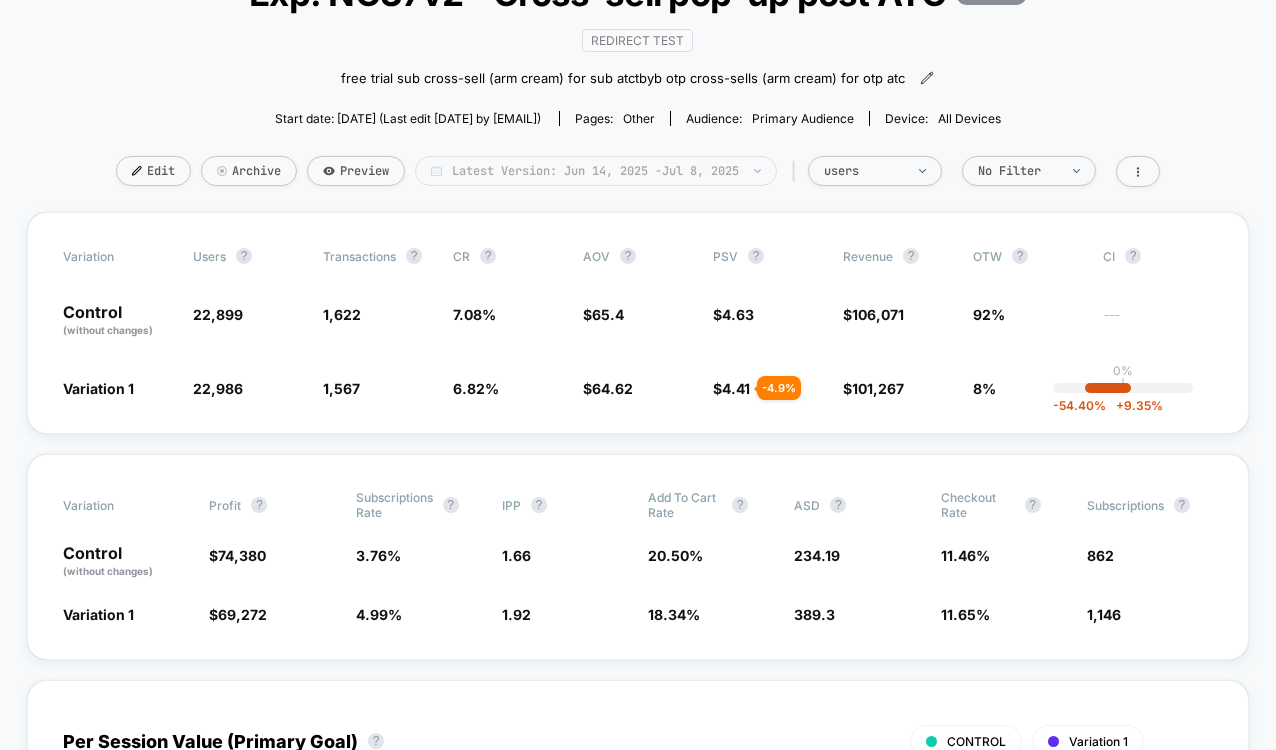 click on "Latest Version: [DATE] - [DATE] - [DATE]" at bounding box center [596, 171] 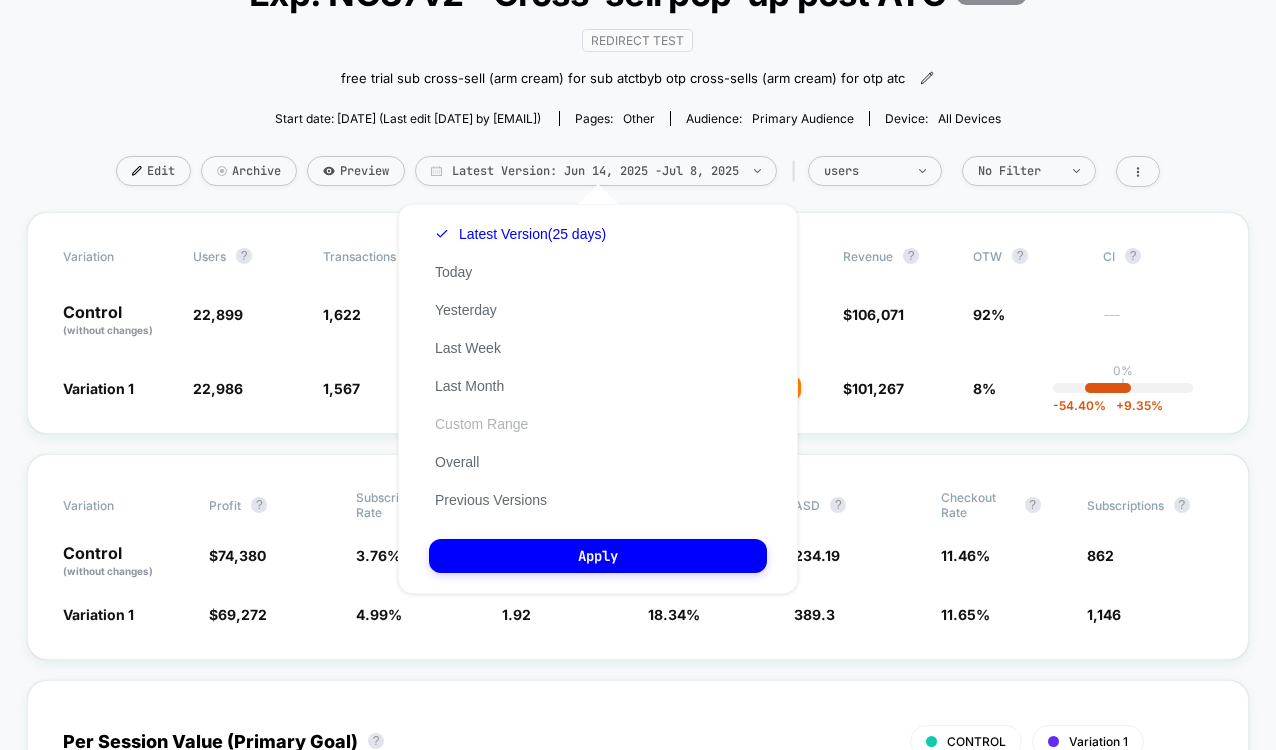 click on "Custom Range" at bounding box center [481, 424] 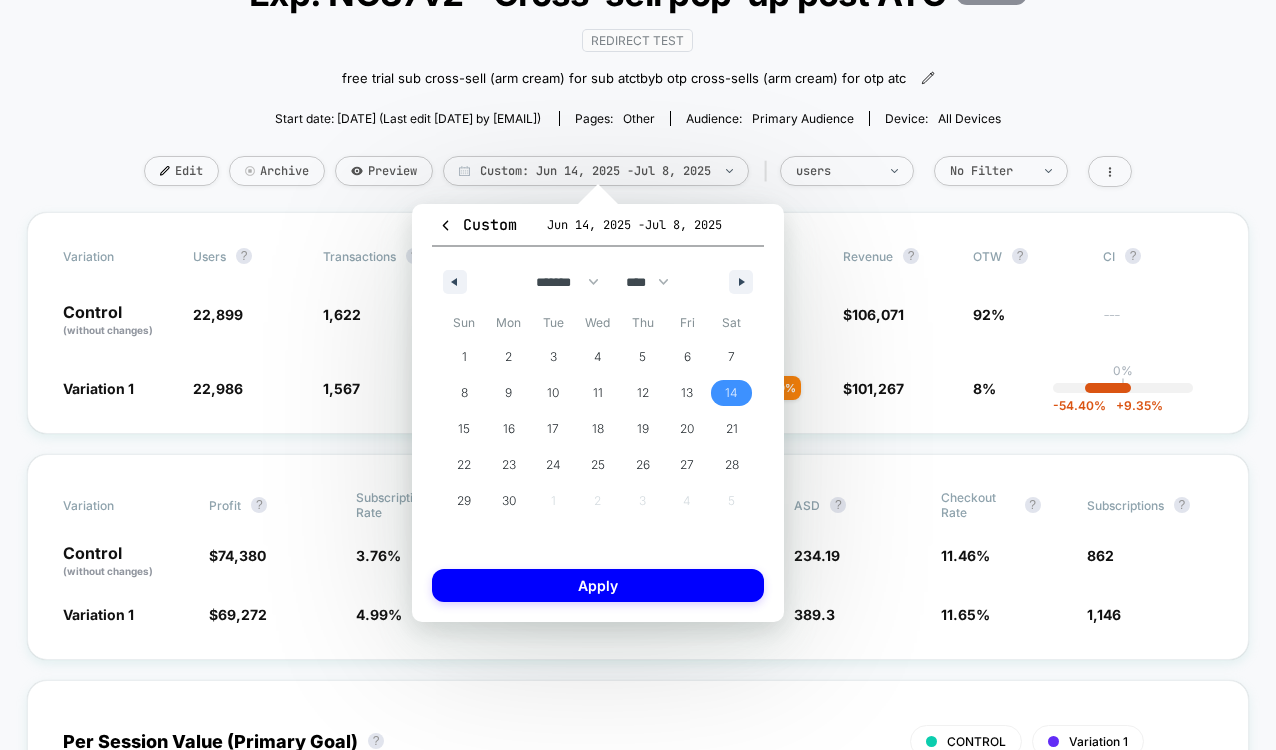 click on "14" at bounding box center [731, 393] 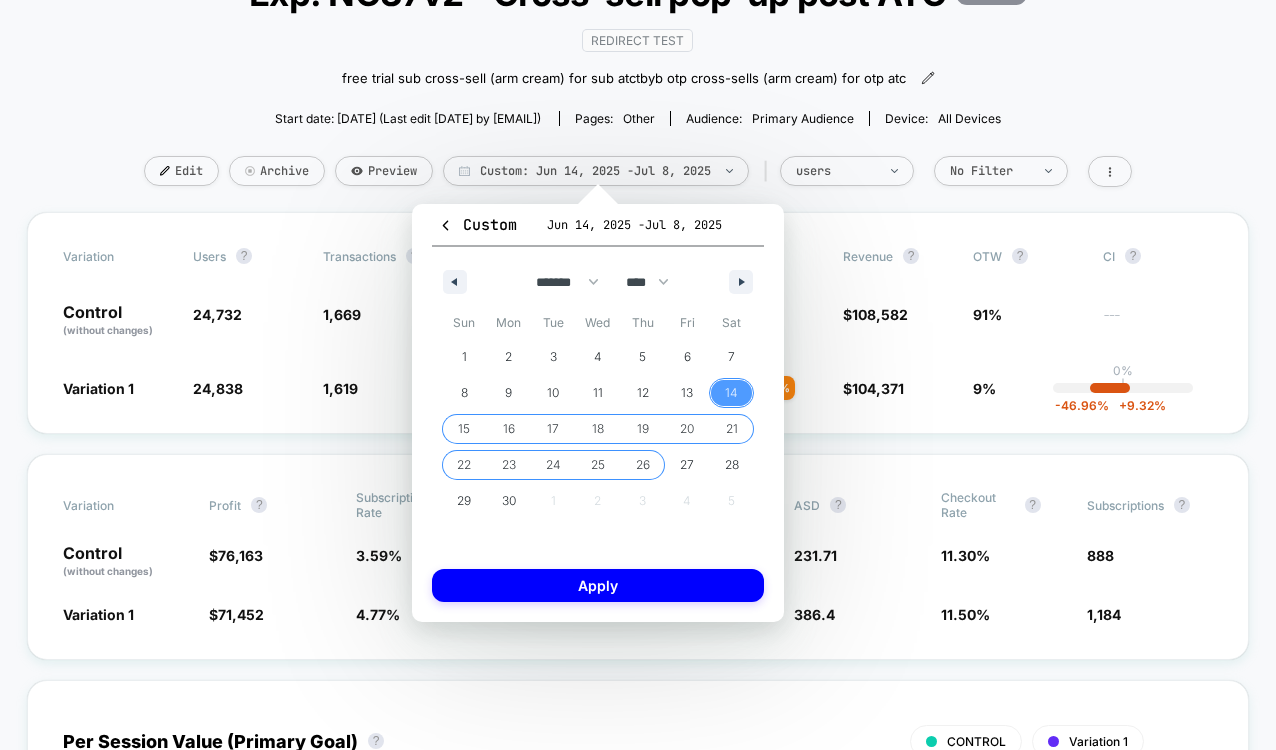 click on "26" at bounding box center (642, 465) 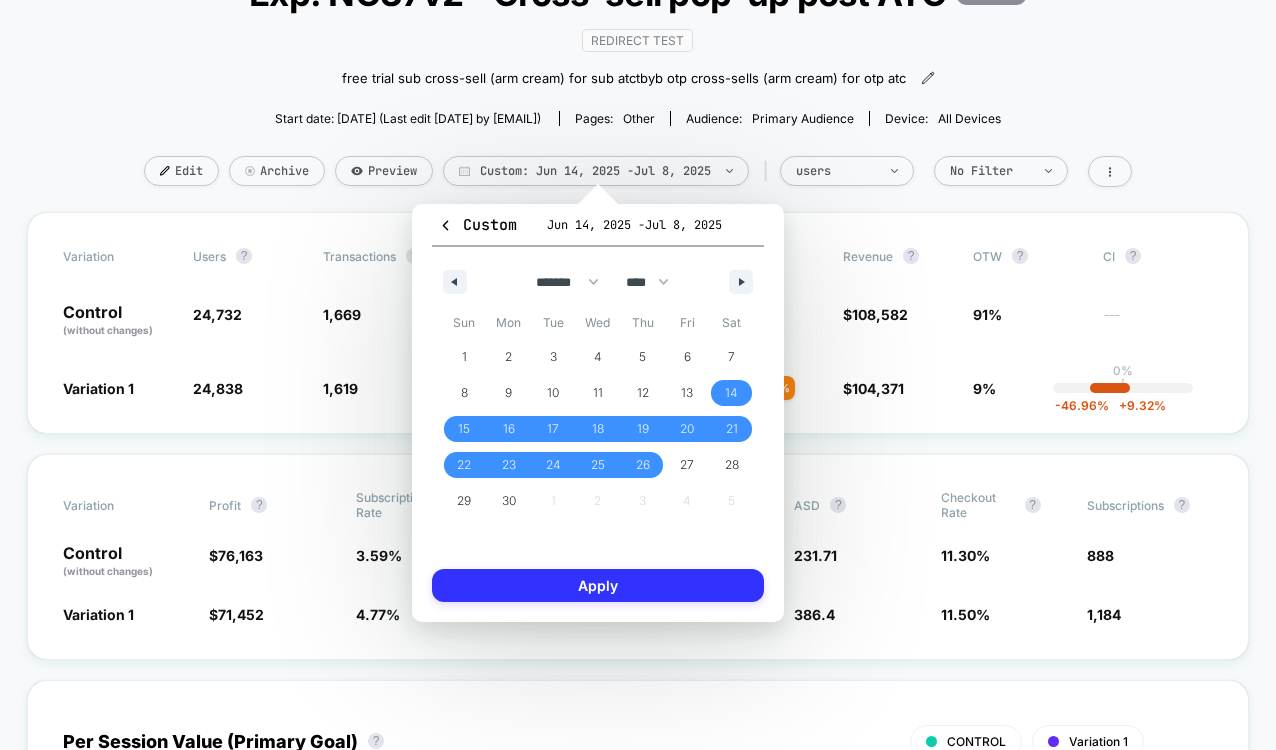 click on "Apply" at bounding box center (598, 585) 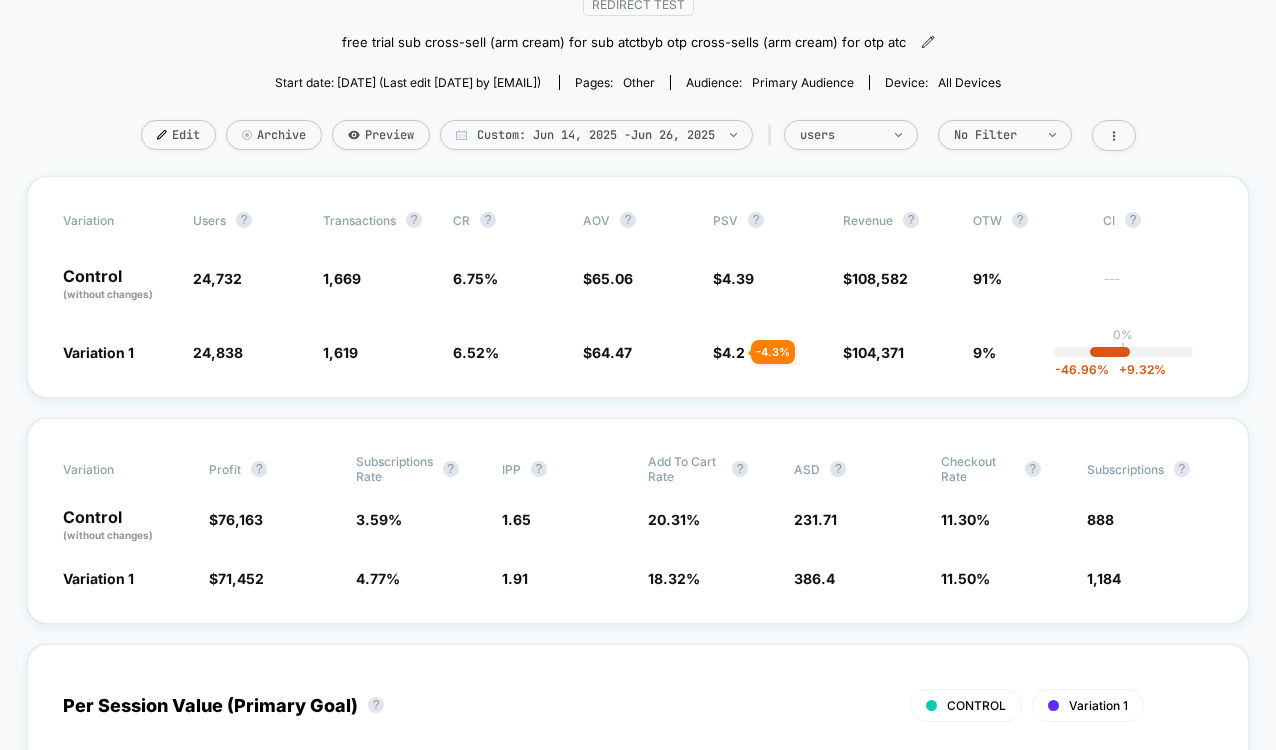 scroll, scrollTop: 166, scrollLeft: 0, axis: vertical 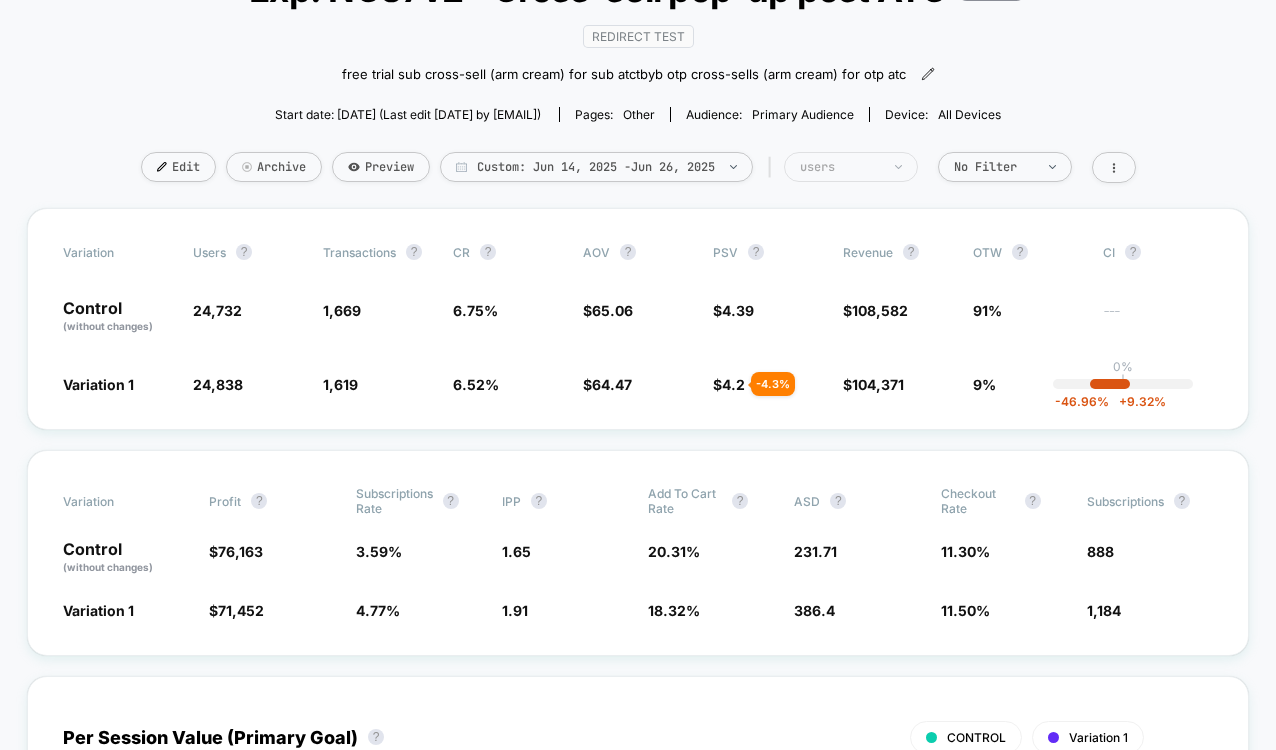 click on "users" at bounding box center [851, 167] 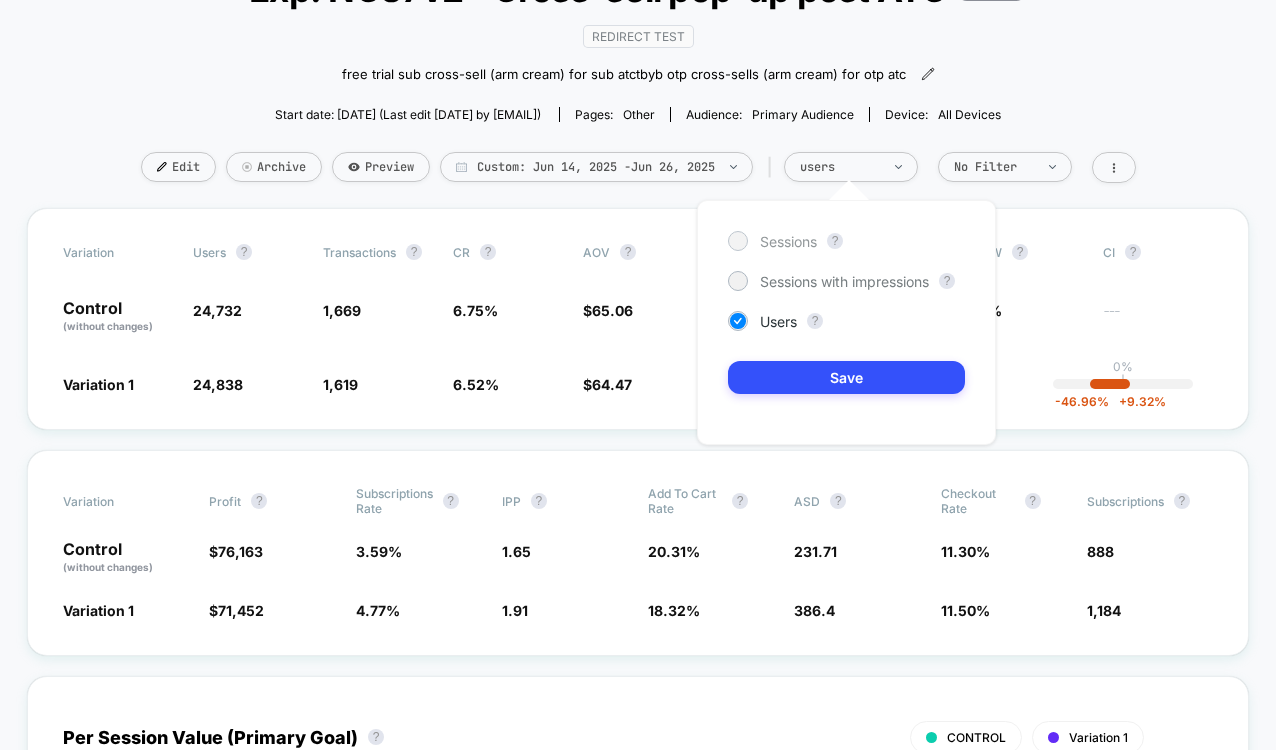 click on "Sessions" at bounding box center [788, 241] 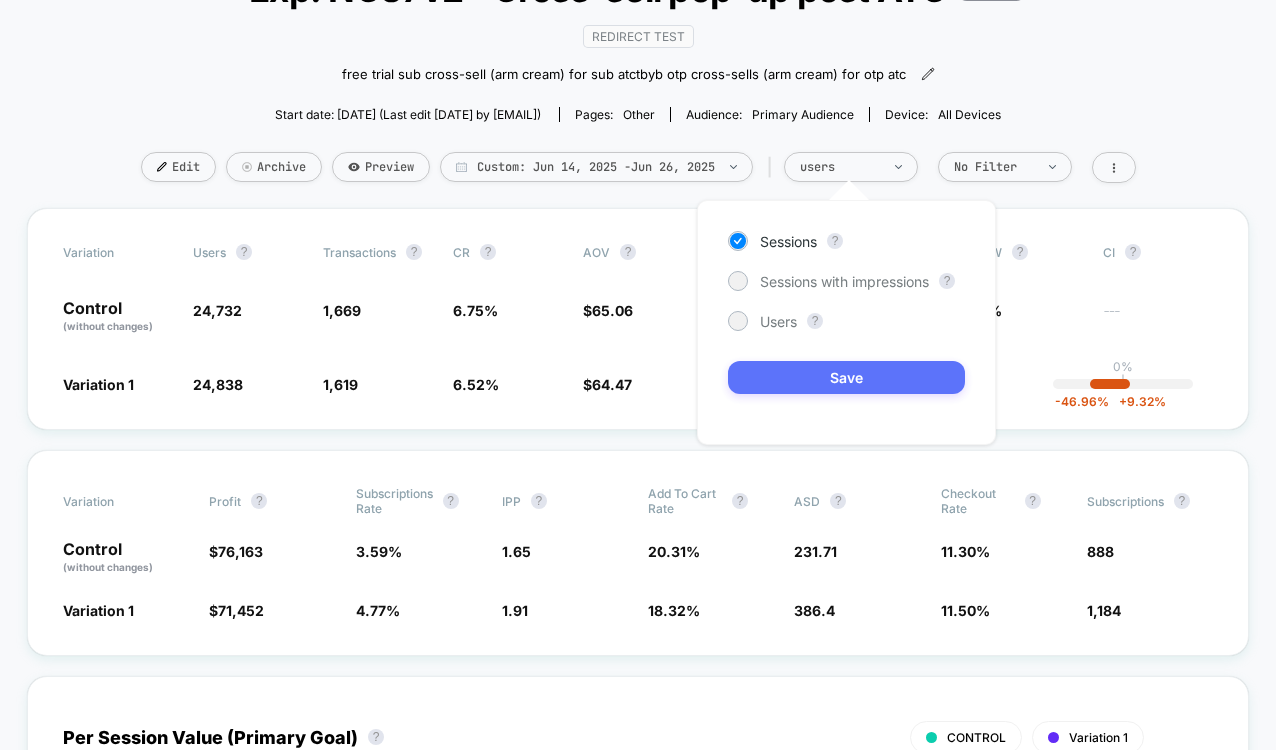 click on "Save" at bounding box center [846, 377] 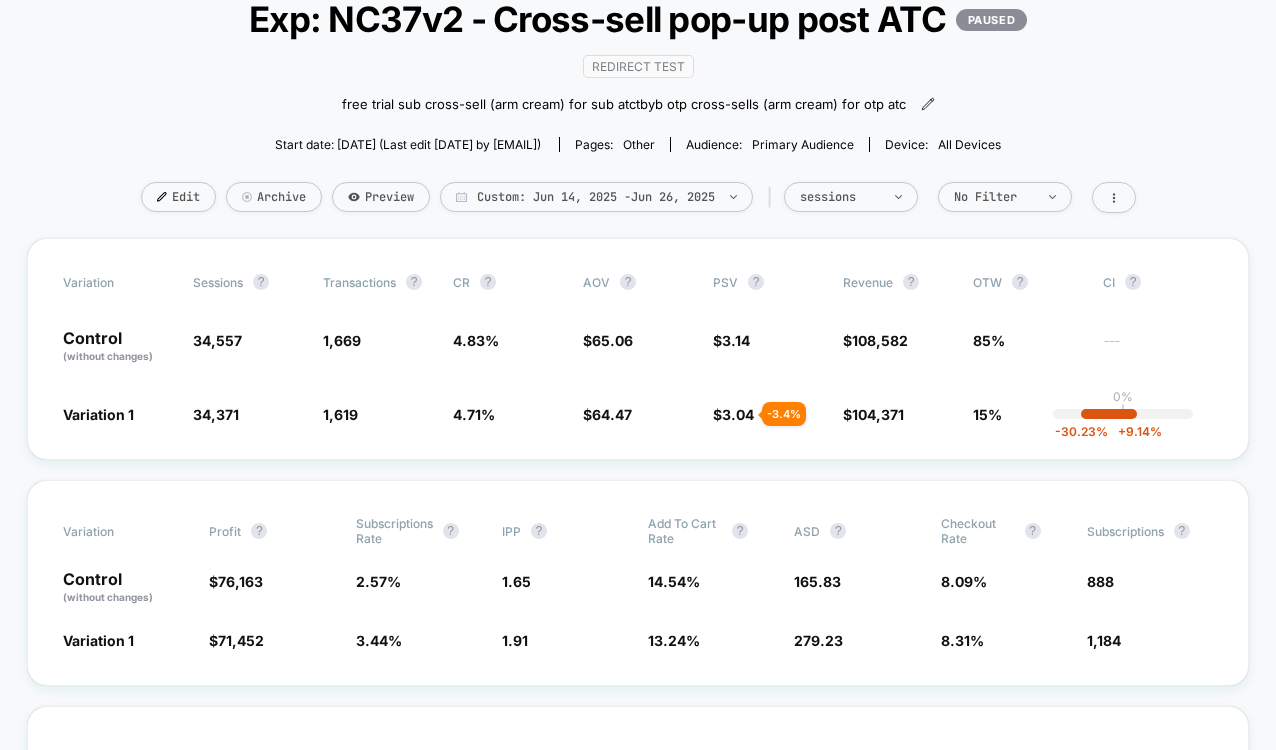 scroll, scrollTop: 0, scrollLeft: 0, axis: both 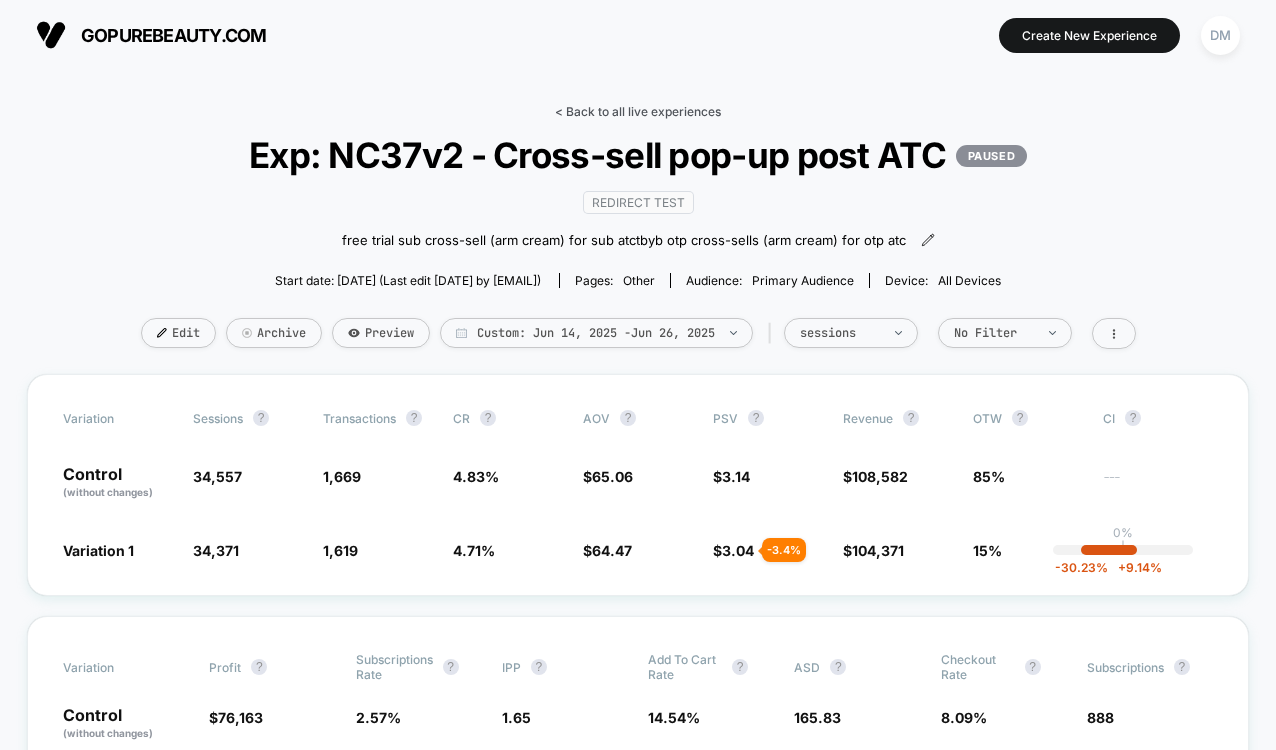 click on "< Back to all live experiences" at bounding box center [638, 111] 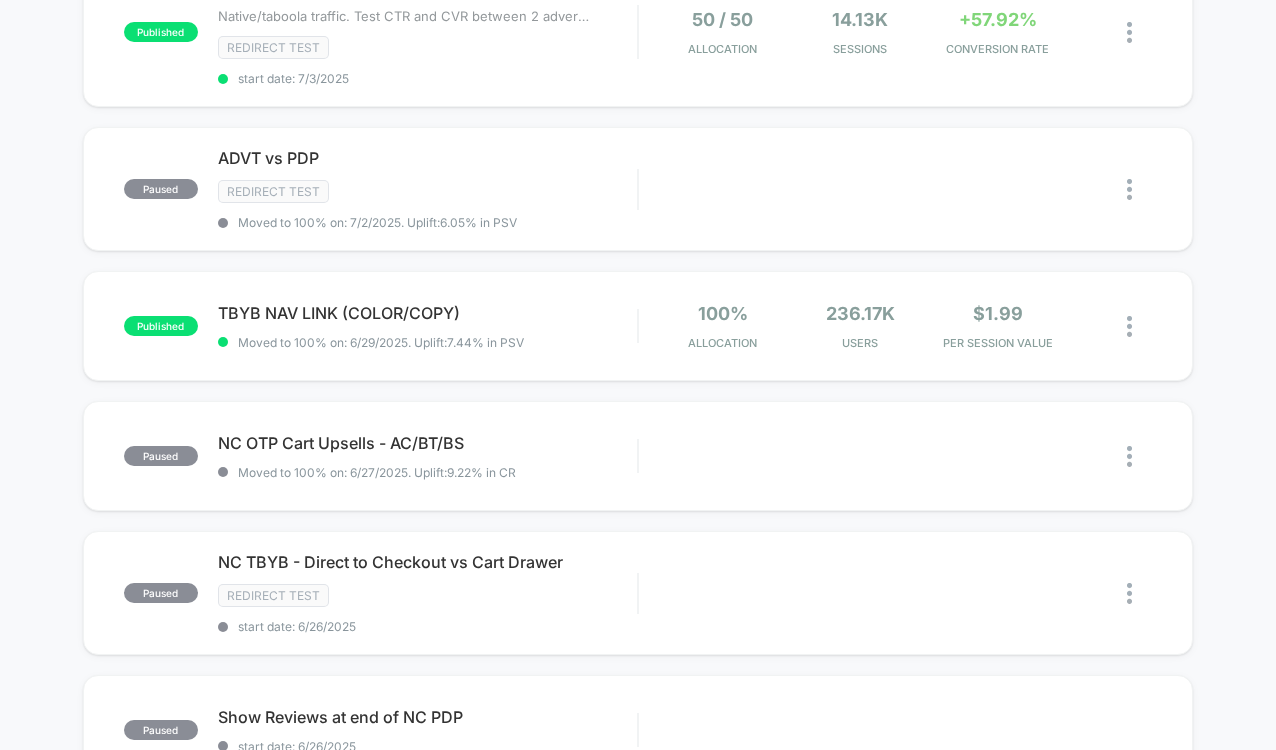 scroll, scrollTop: 487, scrollLeft: 0, axis: vertical 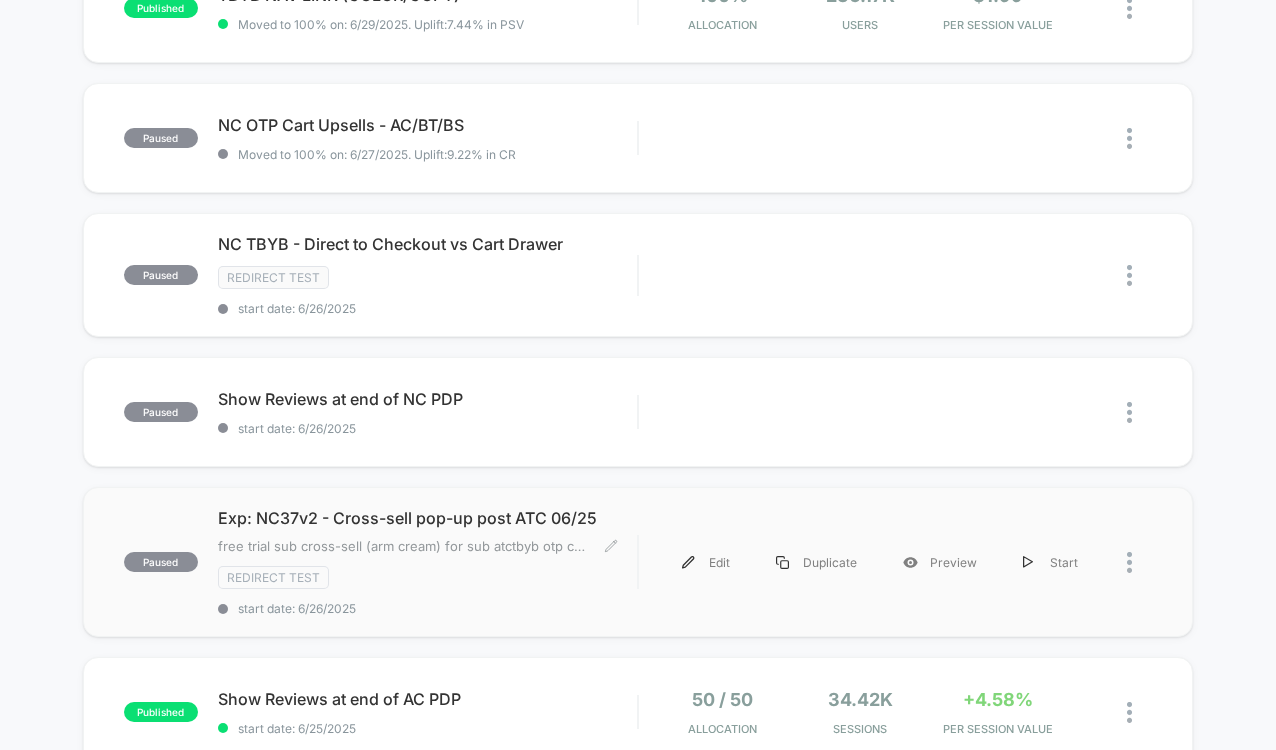click on "start date: 6/26/2025" at bounding box center (427, 608) 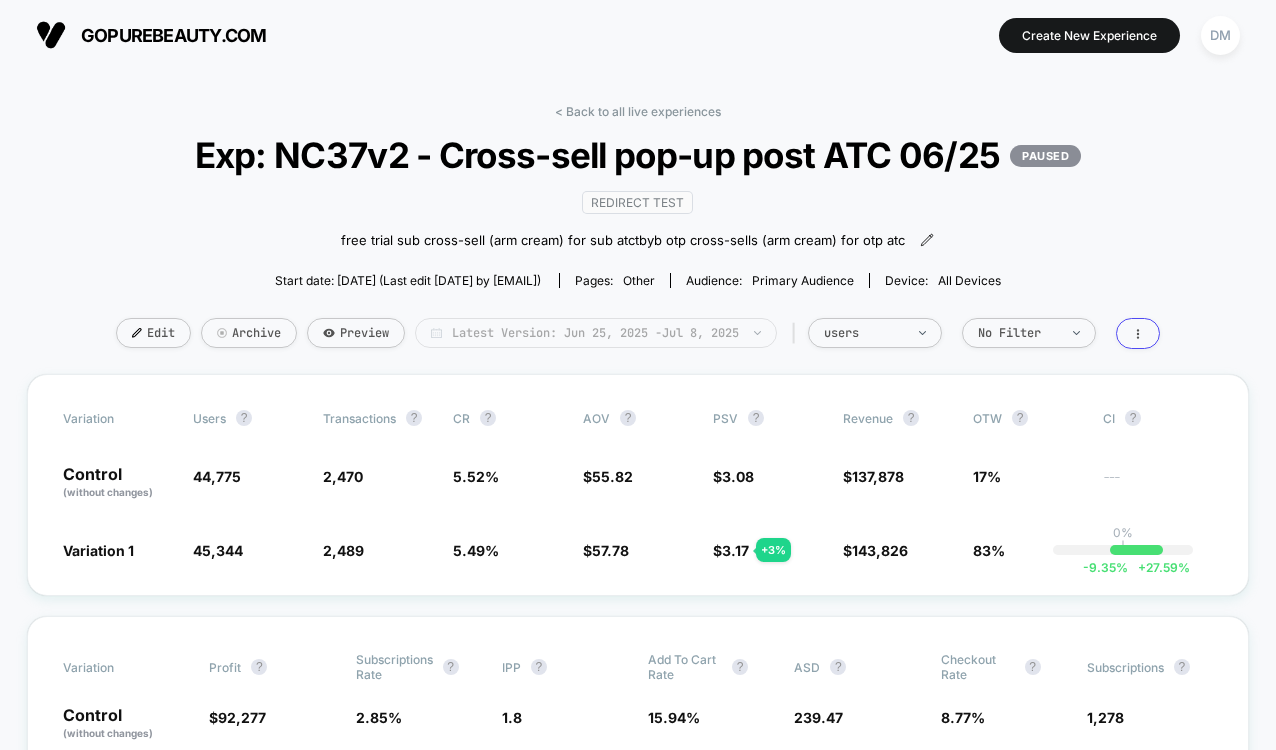 click on "Latest Version:     Jun 25, 2025    -    Jul 8, 2025" at bounding box center (596, 333) 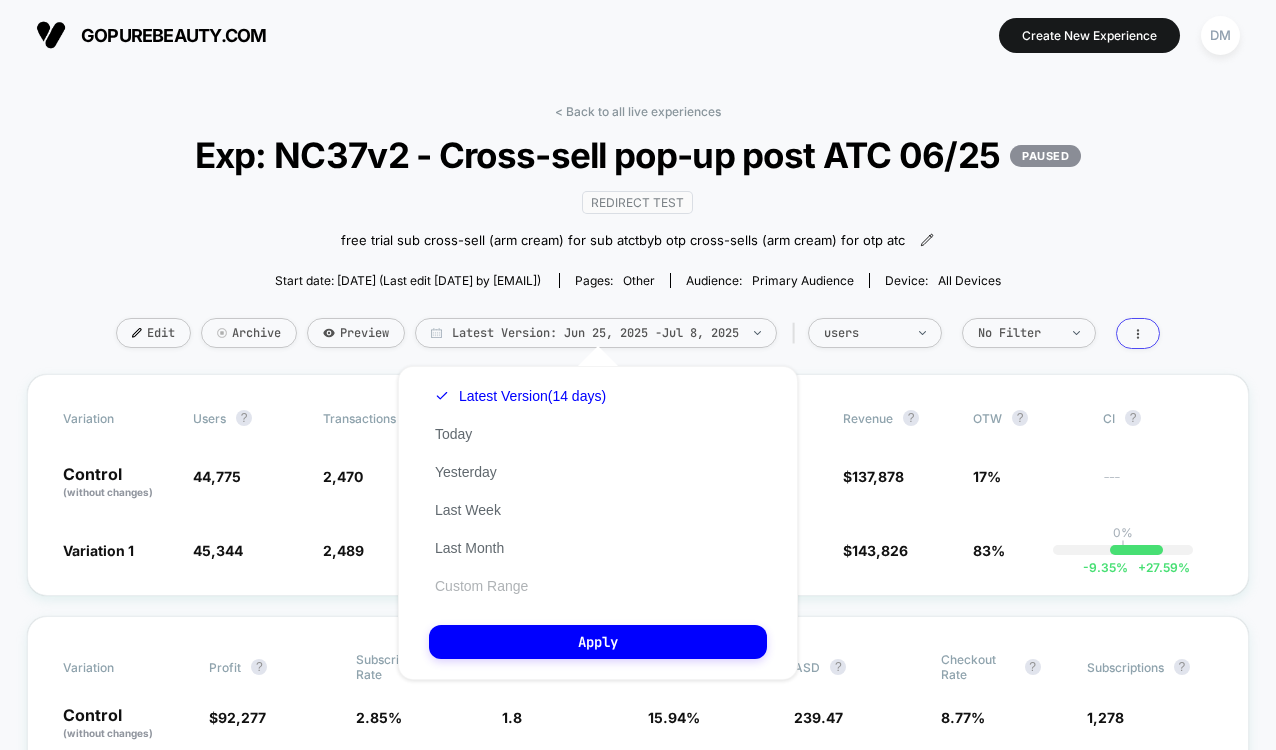 click on "Custom Range" at bounding box center [481, 586] 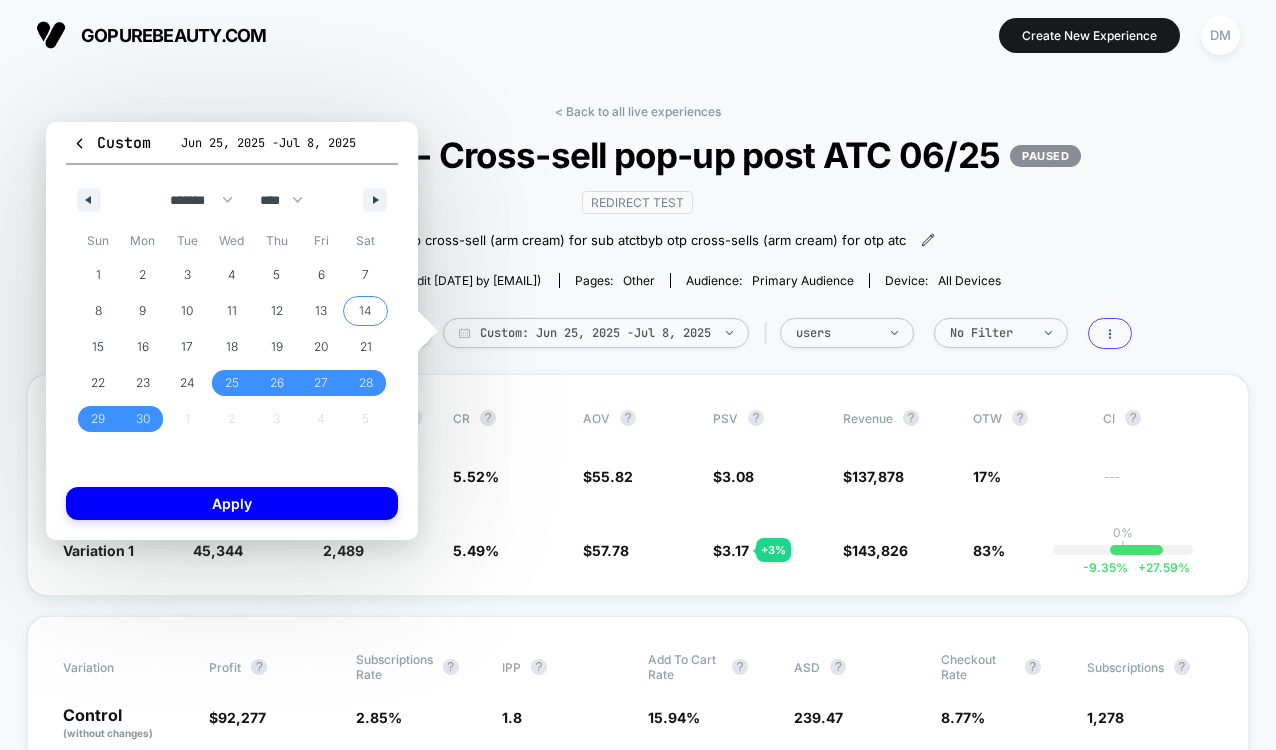 click on "14" at bounding box center (365, 311) 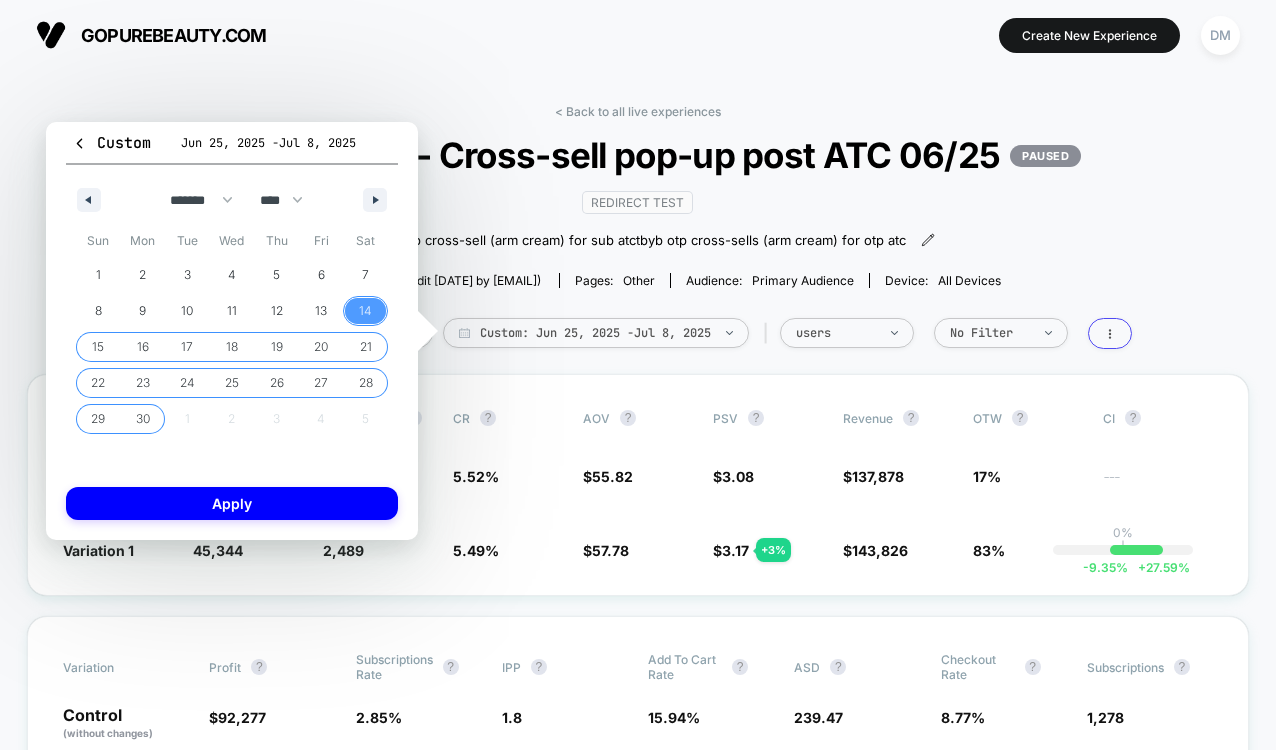 click on "30" at bounding box center (143, 419) 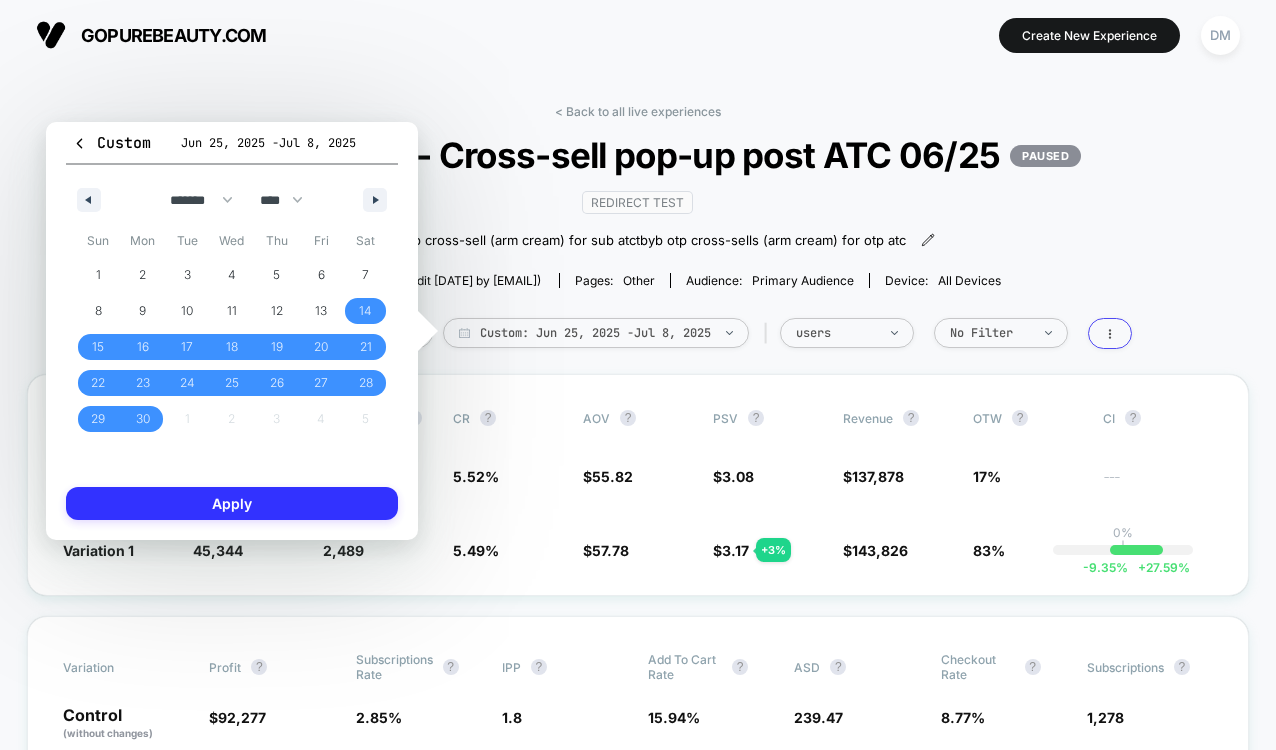 click on "Apply" at bounding box center [232, 503] 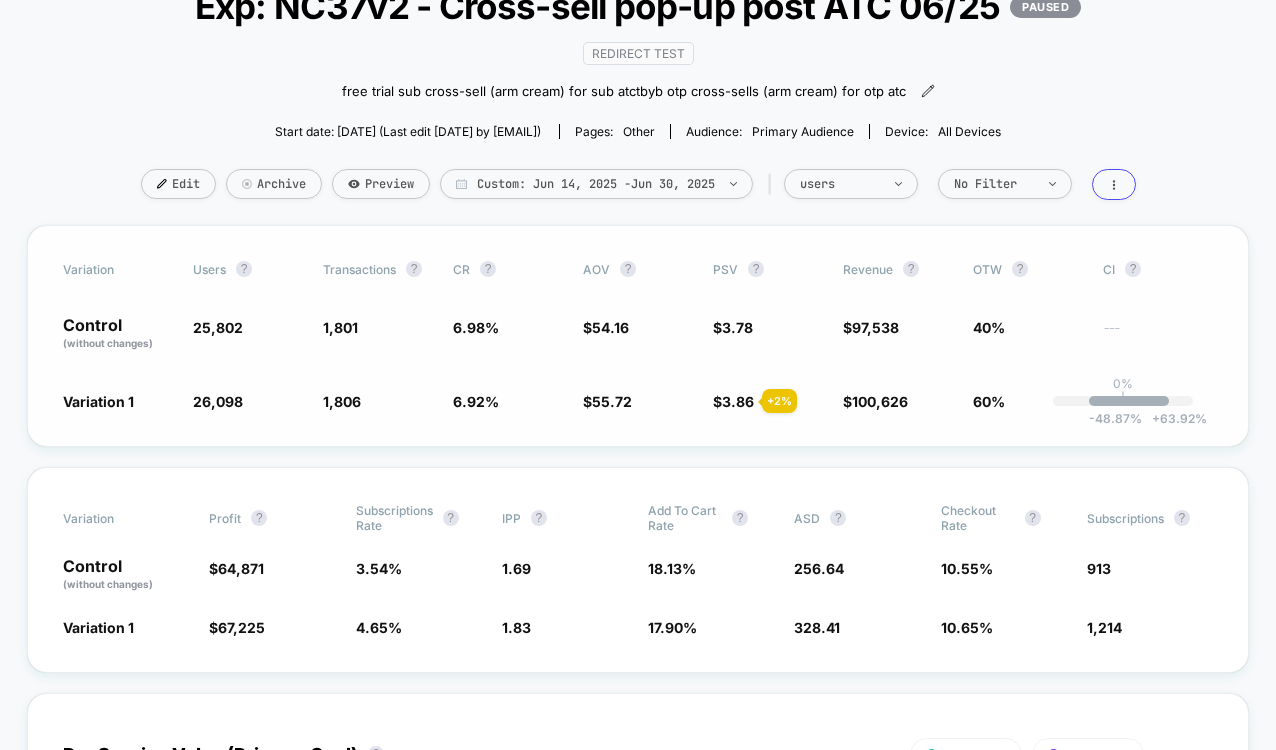 scroll, scrollTop: 162, scrollLeft: 0, axis: vertical 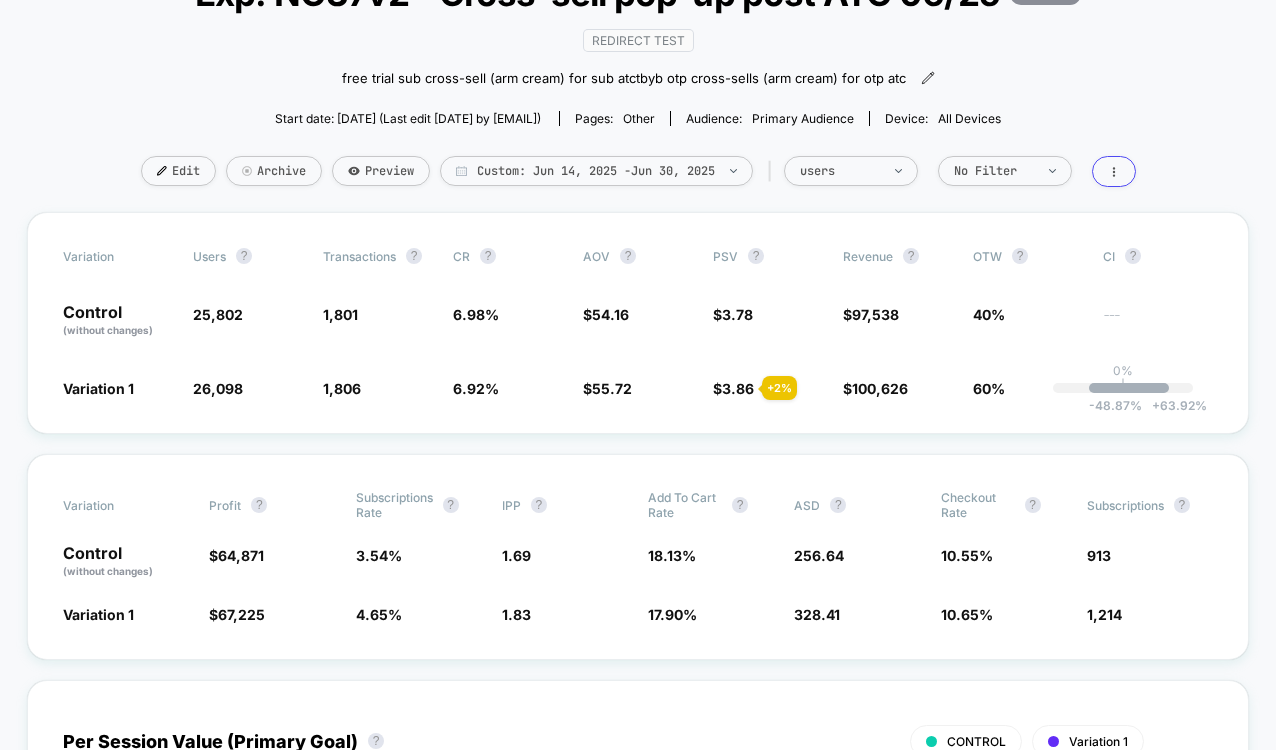 click on "< Back to all live experiences Exp: NC37v2 - Cross-sell pop-up post ATC 06/25 PAUSED Redirect Test free trial sub cross-sell (arm cream) for sub atc tbyb otp cross-sells (arm cream) for otp atc﻿ Click to edit experience details free trial sub cross-sell (arm cream) for sub atctbyb otp cross-sells (arm cream) for otp atc﻿ Start date: [DATE] (Last edit [DATE] by [EMAIL]) Pages: other Audience: Primary Audience Device: all devices Edit Archive Preview Custom: [DATE] - [DATE] | users No Filter Variation users ? Transactions ? CR ? AOV ? PSV ? Revenue ? OTW ? CI ? Control (without changes) 25,802 1,801 6.98 % $ 54.16 $ 3.78 $ 97,538 40% --- Variation 1 26,098 + 1.1 % 1,806 - 0.86 % 6.92 % - 0.86 % $ 55.72 + 2.9 % $ 3.86 + 2 % $ 100,626 + 2 % 60% 0% | -48.87 % + 63.92 % Variation Profit ? Subscriptions Rate ? IPP ? Add To Cart Rate ? ASD ? Checkout Rate ? Subscriptions ? Control (without changes) $ 76,163 % %" at bounding box center (638, 3784) 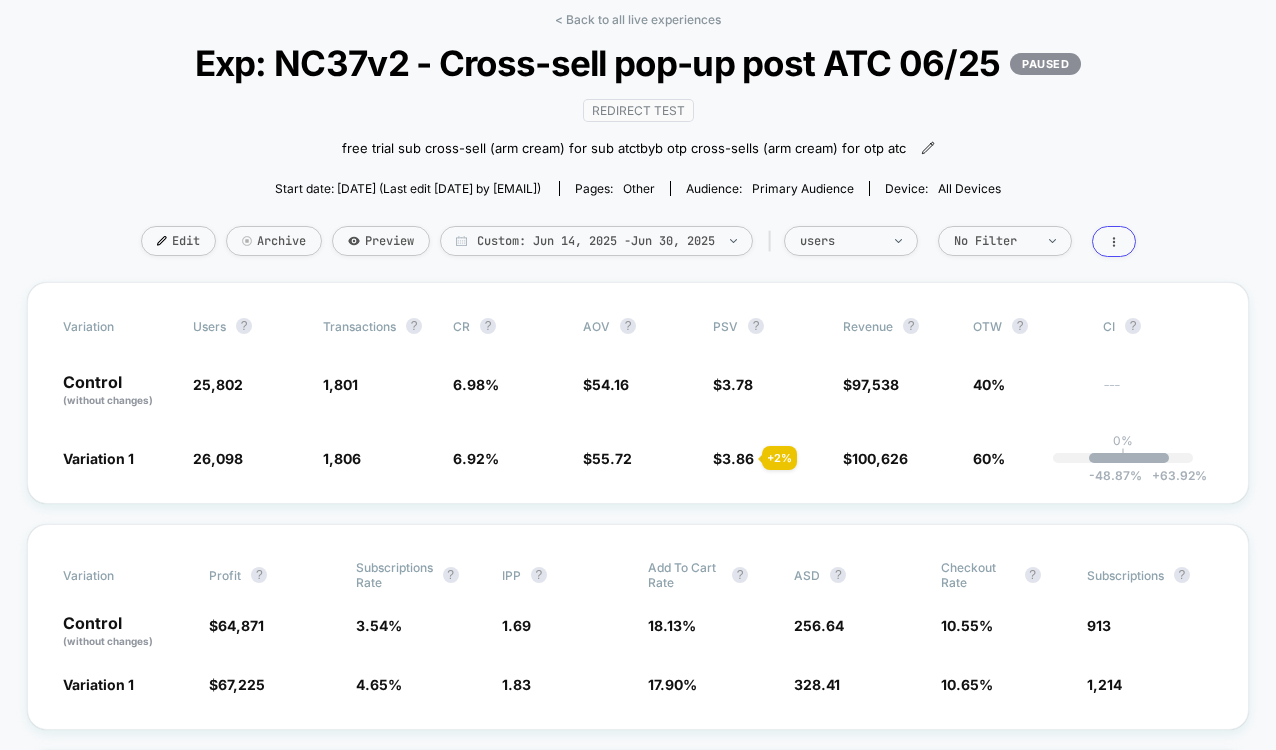 scroll, scrollTop: 88, scrollLeft: 0, axis: vertical 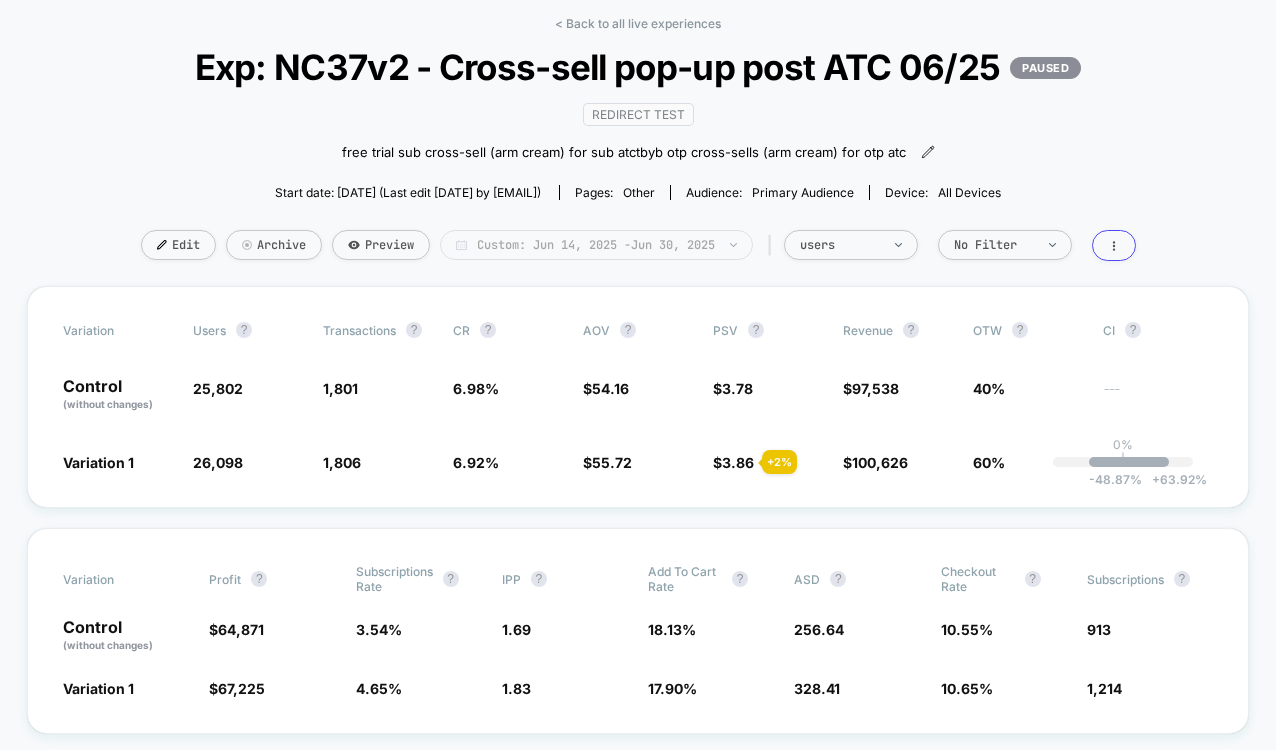 click on "Custom: Jun 14, 2025 - Jun 30, 2025" at bounding box center (596, 245) 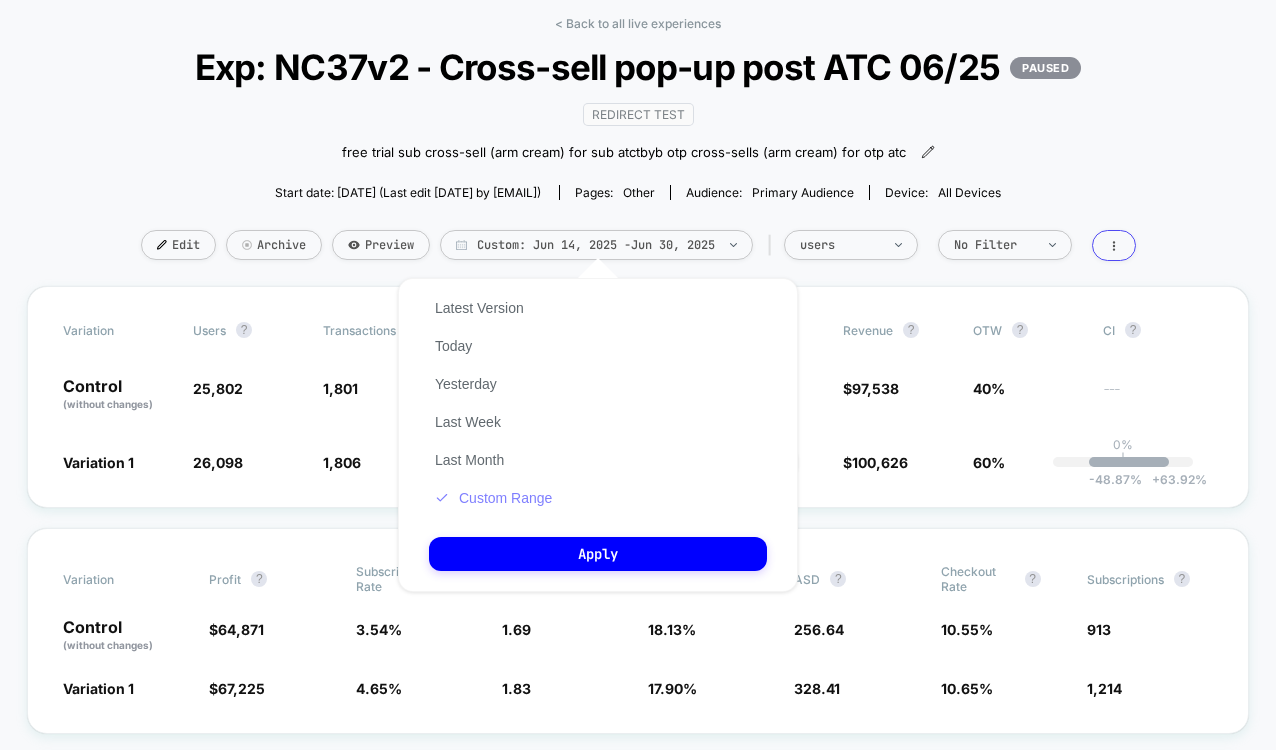 click on "Custom Range" at bounding box center [493, 498] 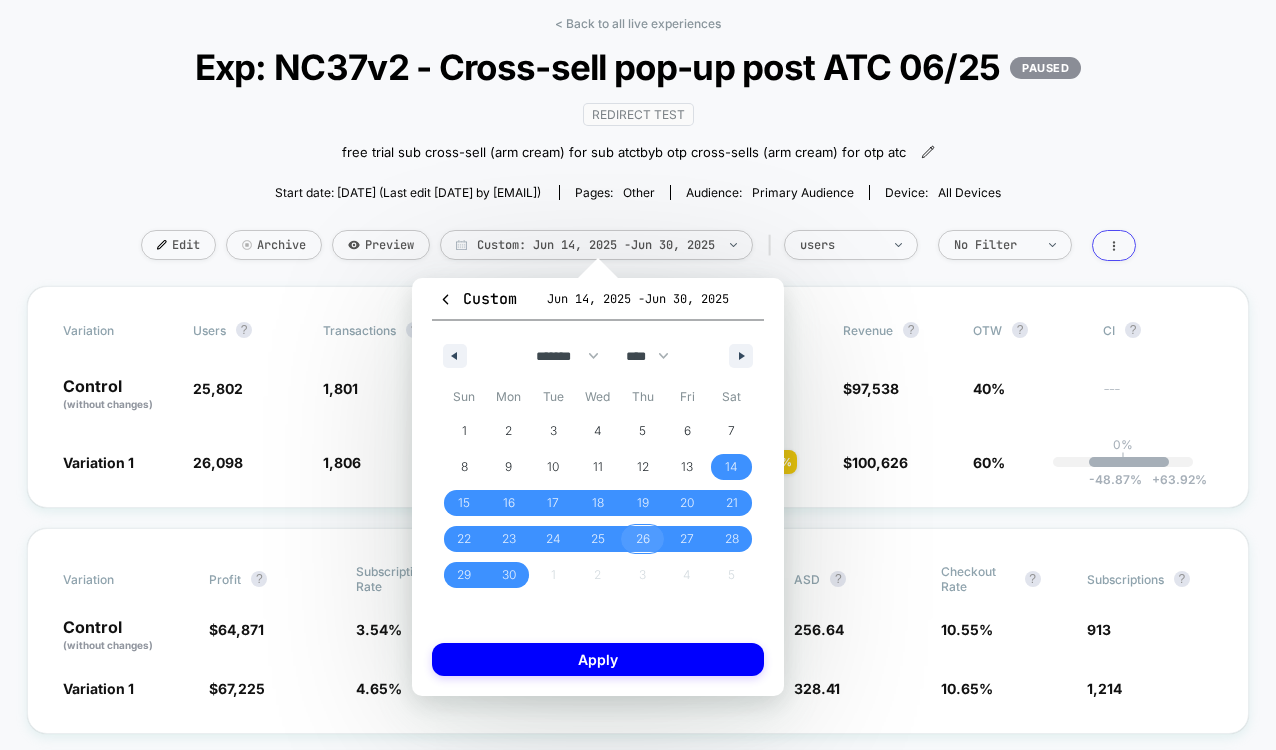 click on "26" at bounding box center (642, 539) 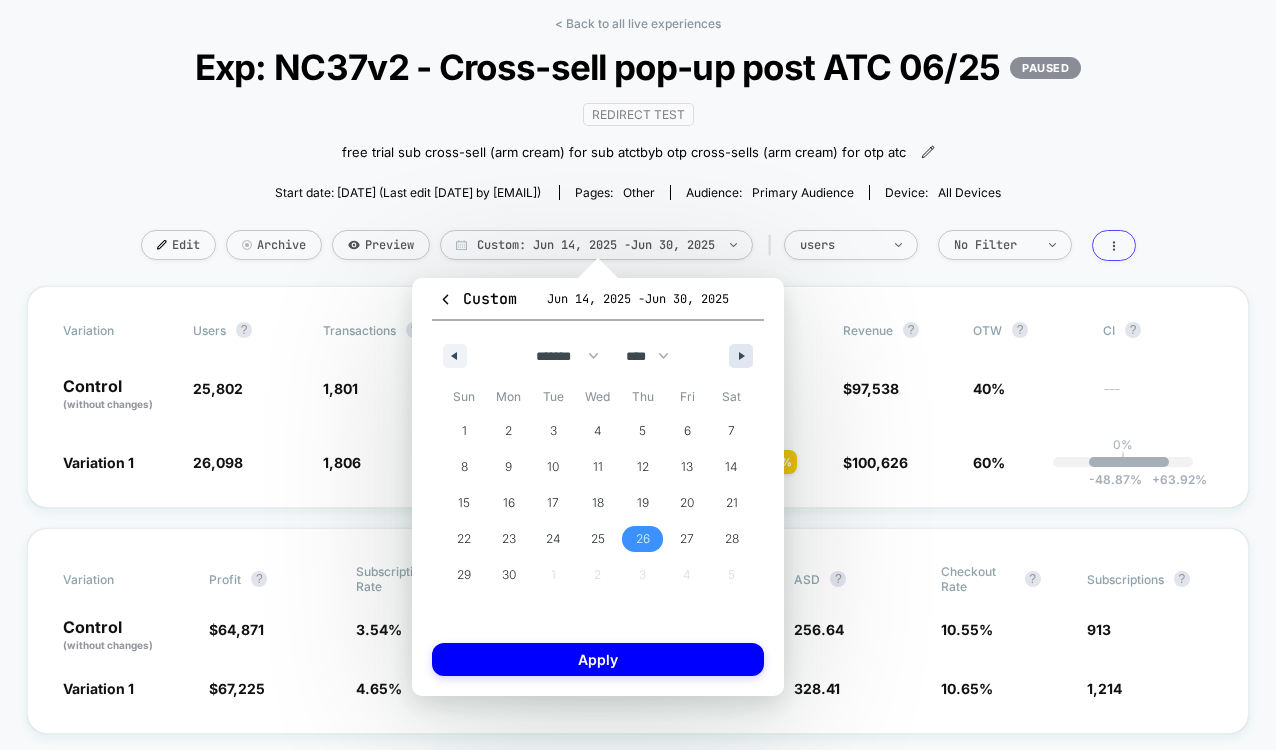 click at bounding box center [741, 356] 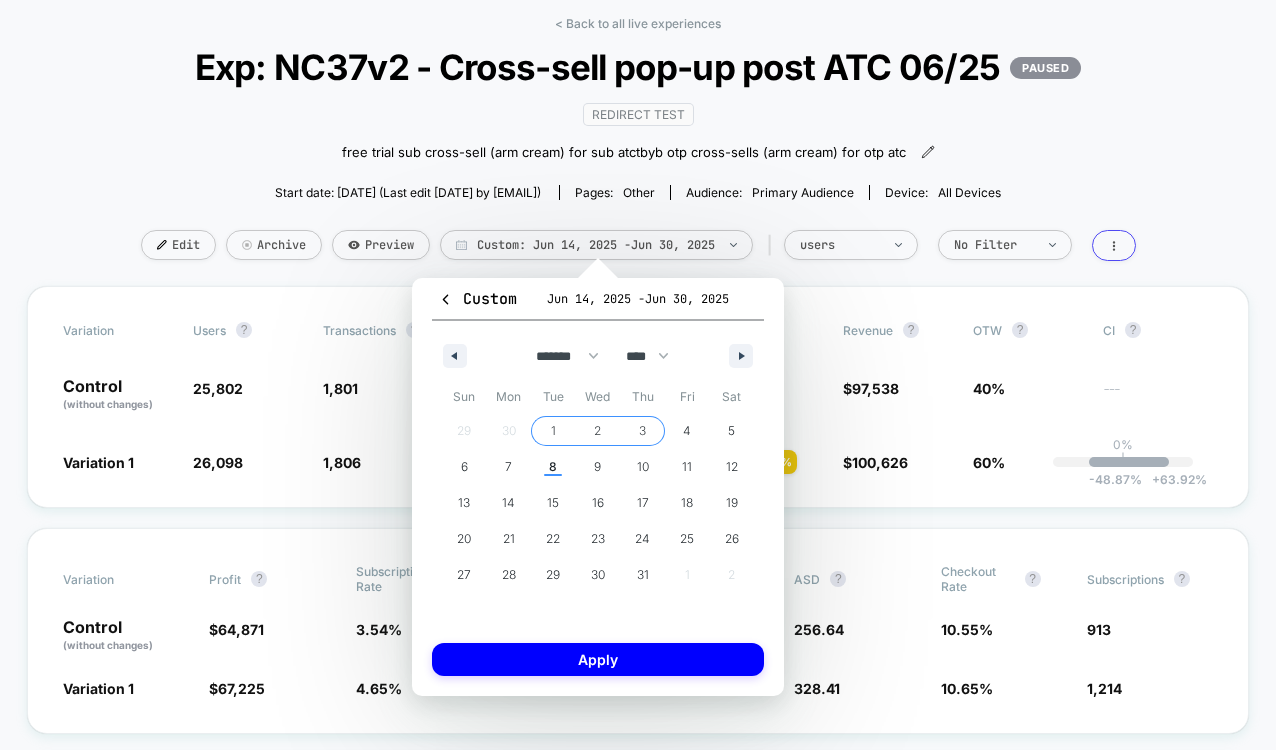 click on "3" at bounding box center [642, 431] 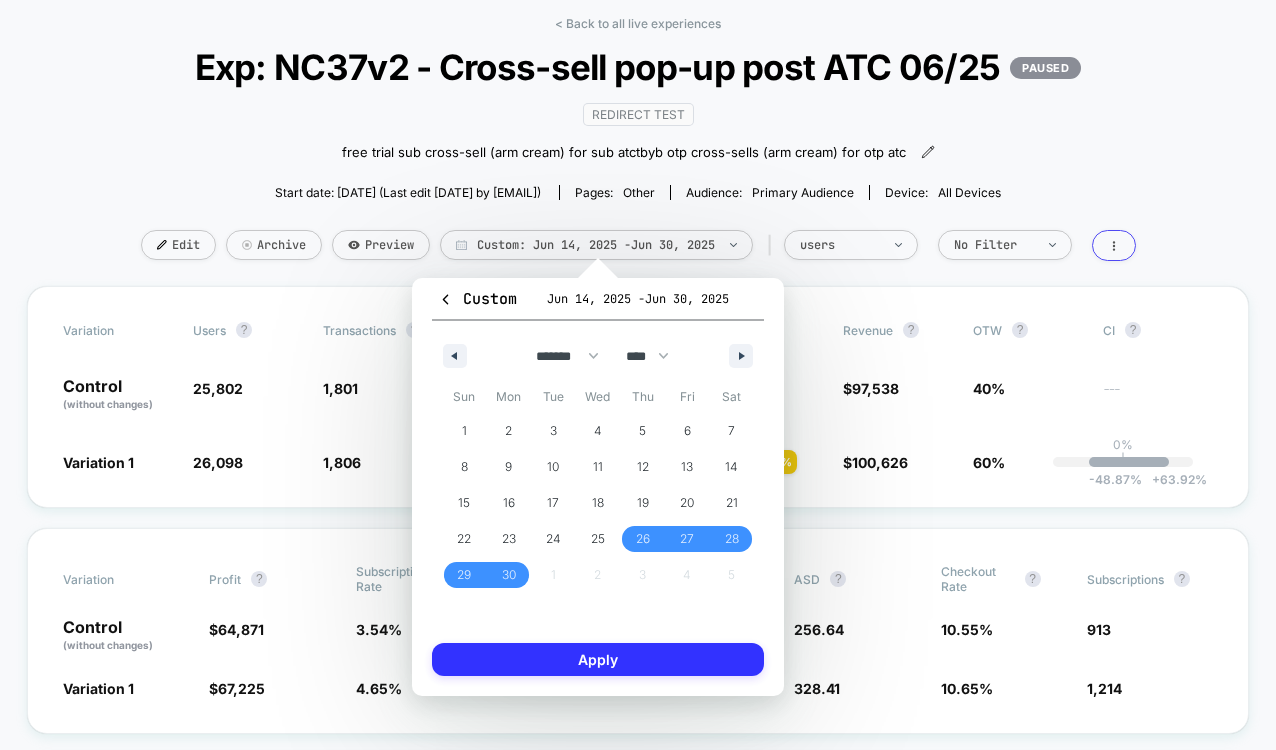 click on "Apply" at bounding box center (598, 659) 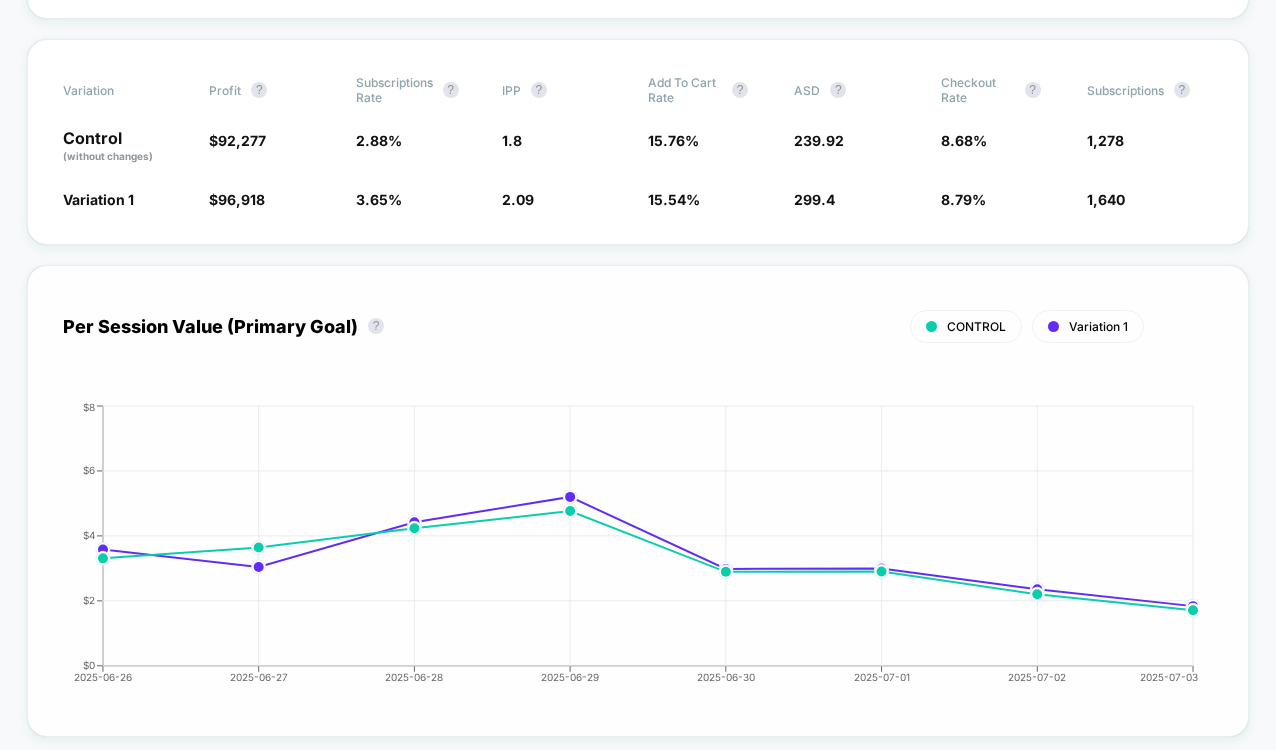 scroll, scrollTop: 643, scrollLeft: 0, axis: vertical 